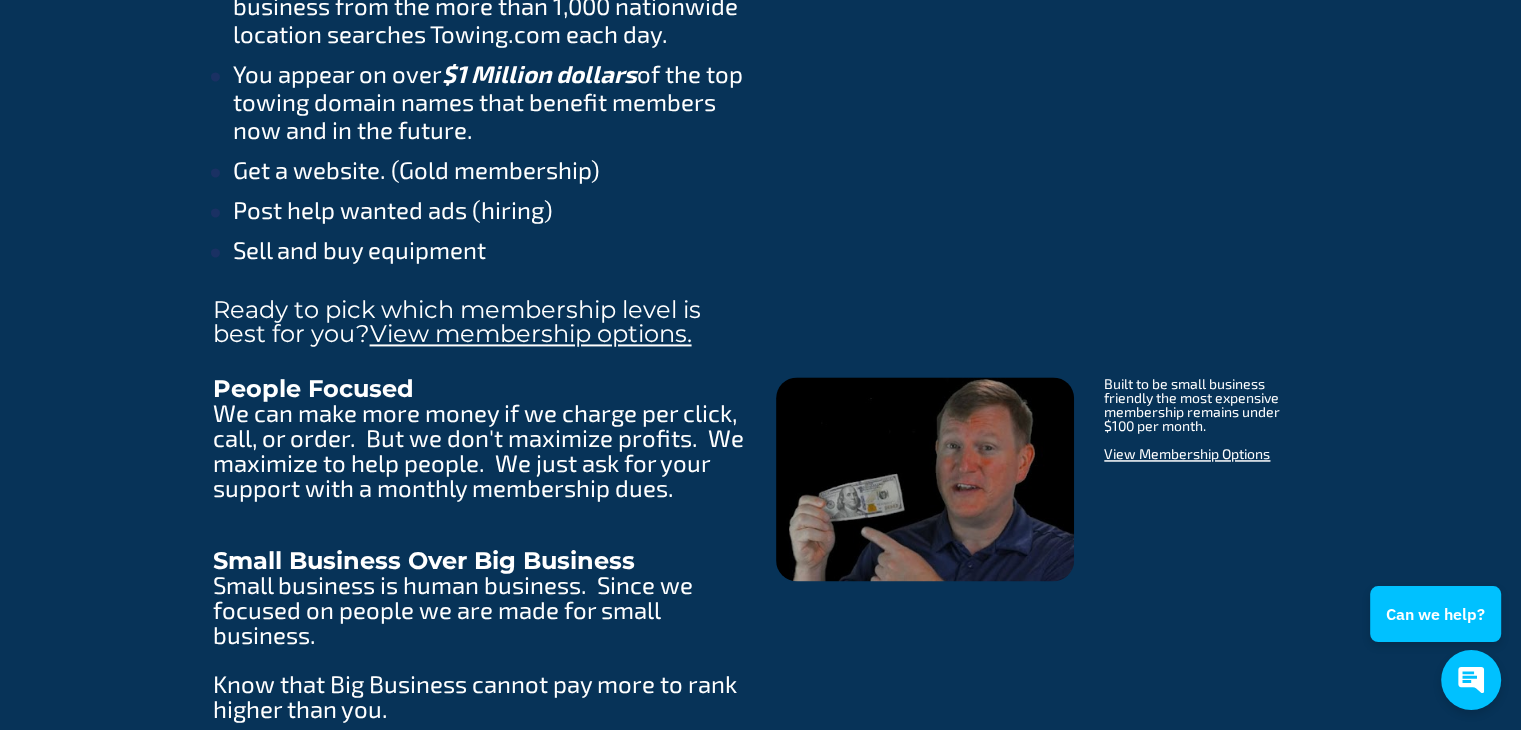 scroll, scrollTop: 2900, scrollLeft: 0, axis: vertical 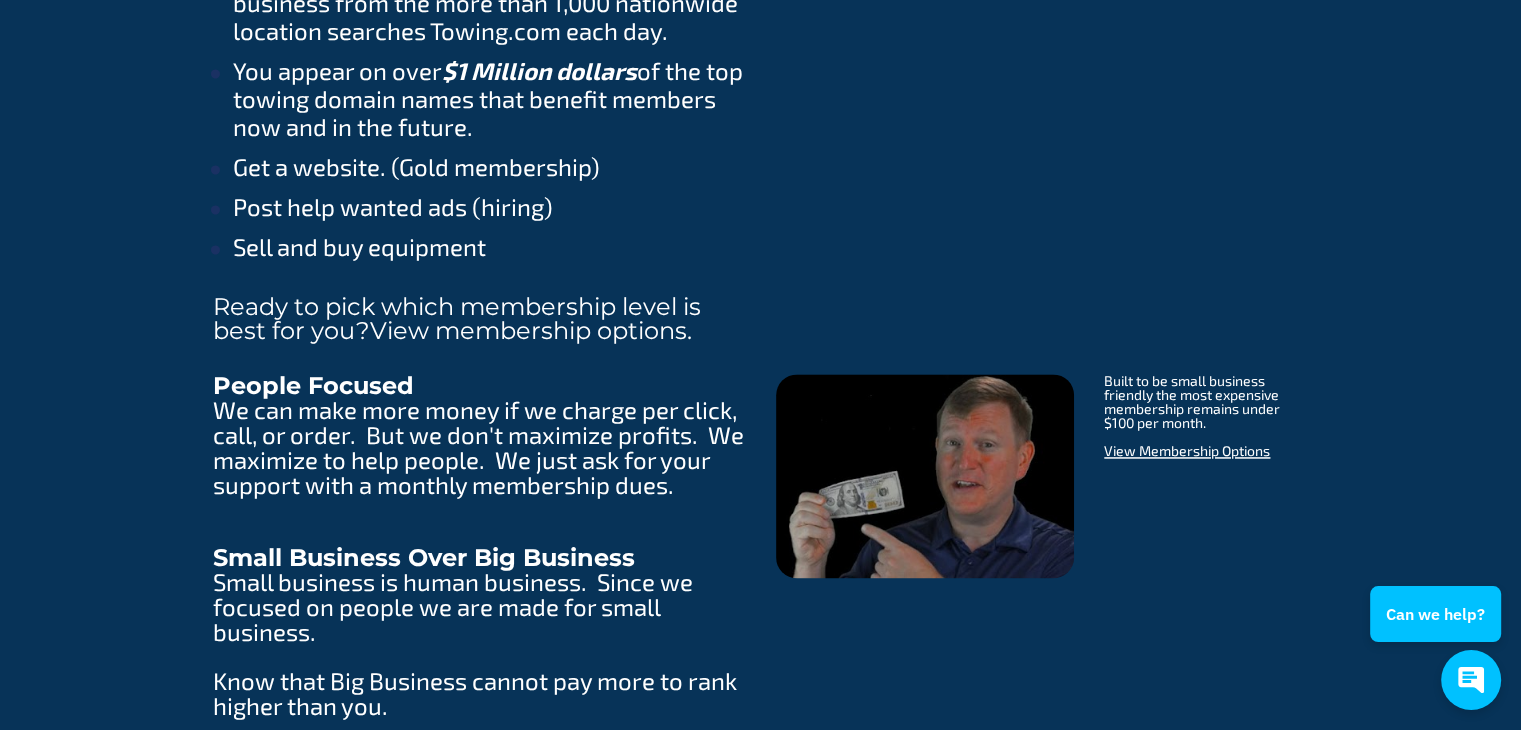 click on "View membership options." at bounding box center (531, 330) 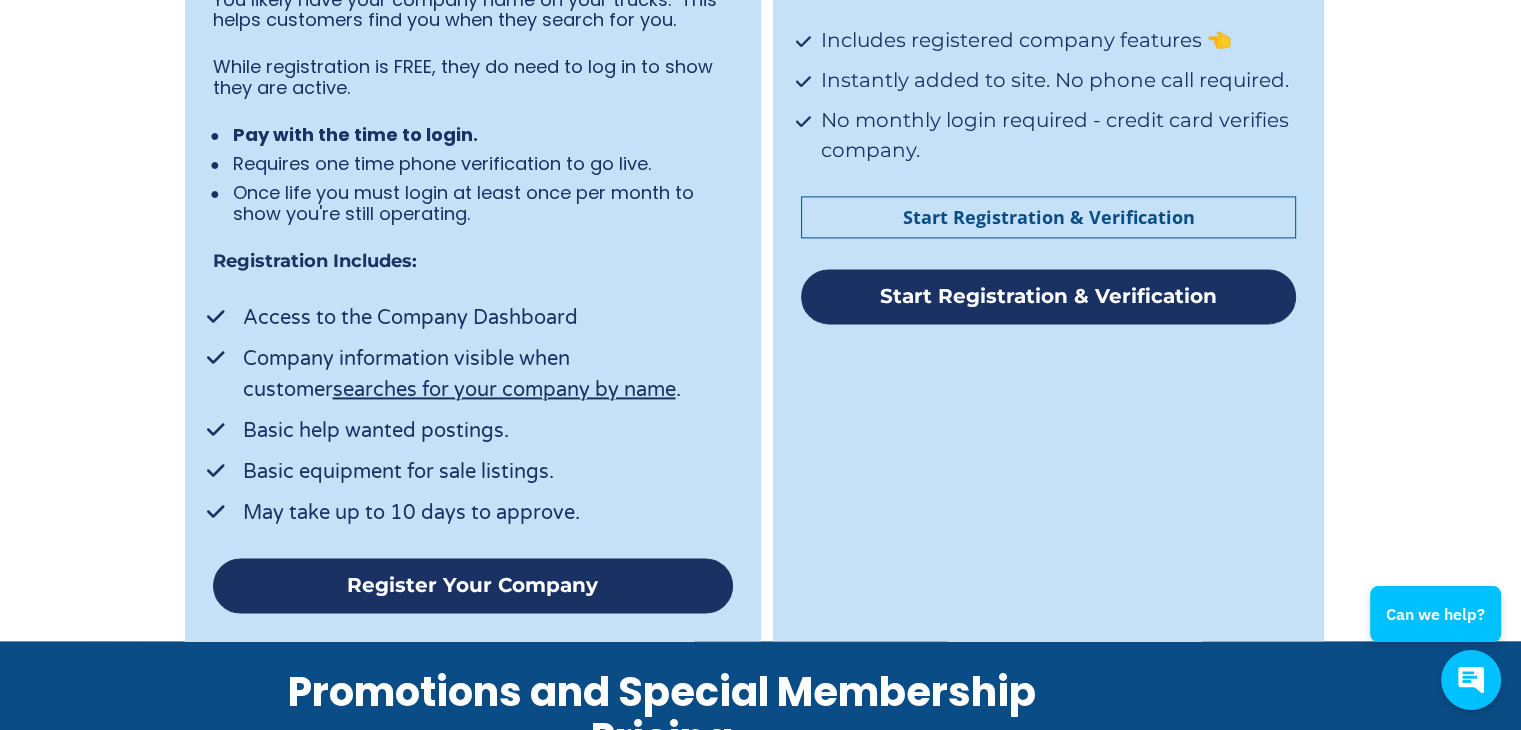 scroll, scrollTop: 2800, scrollLeft: 0, axis: vertical 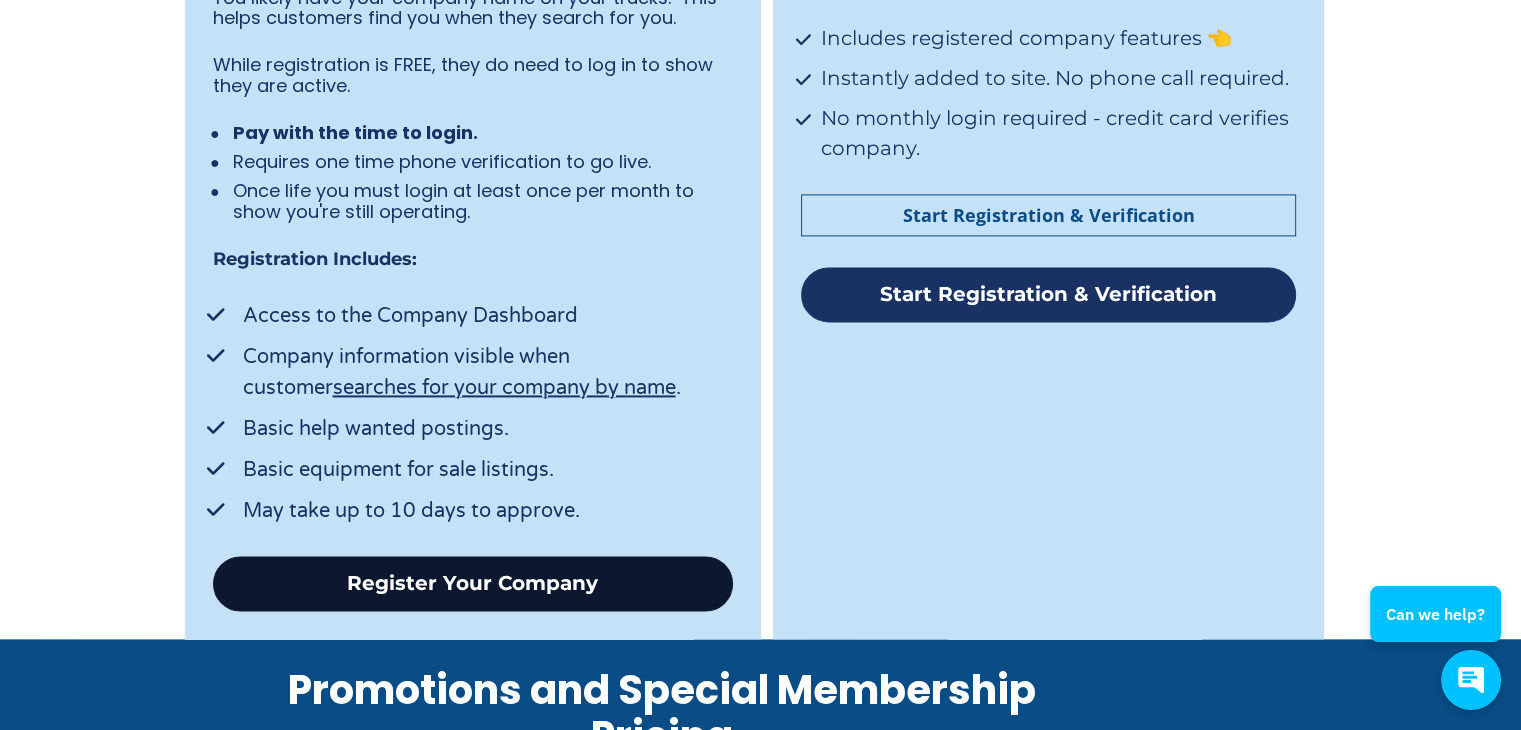 click on "Register Your Company" at bounding box center (473, 583) 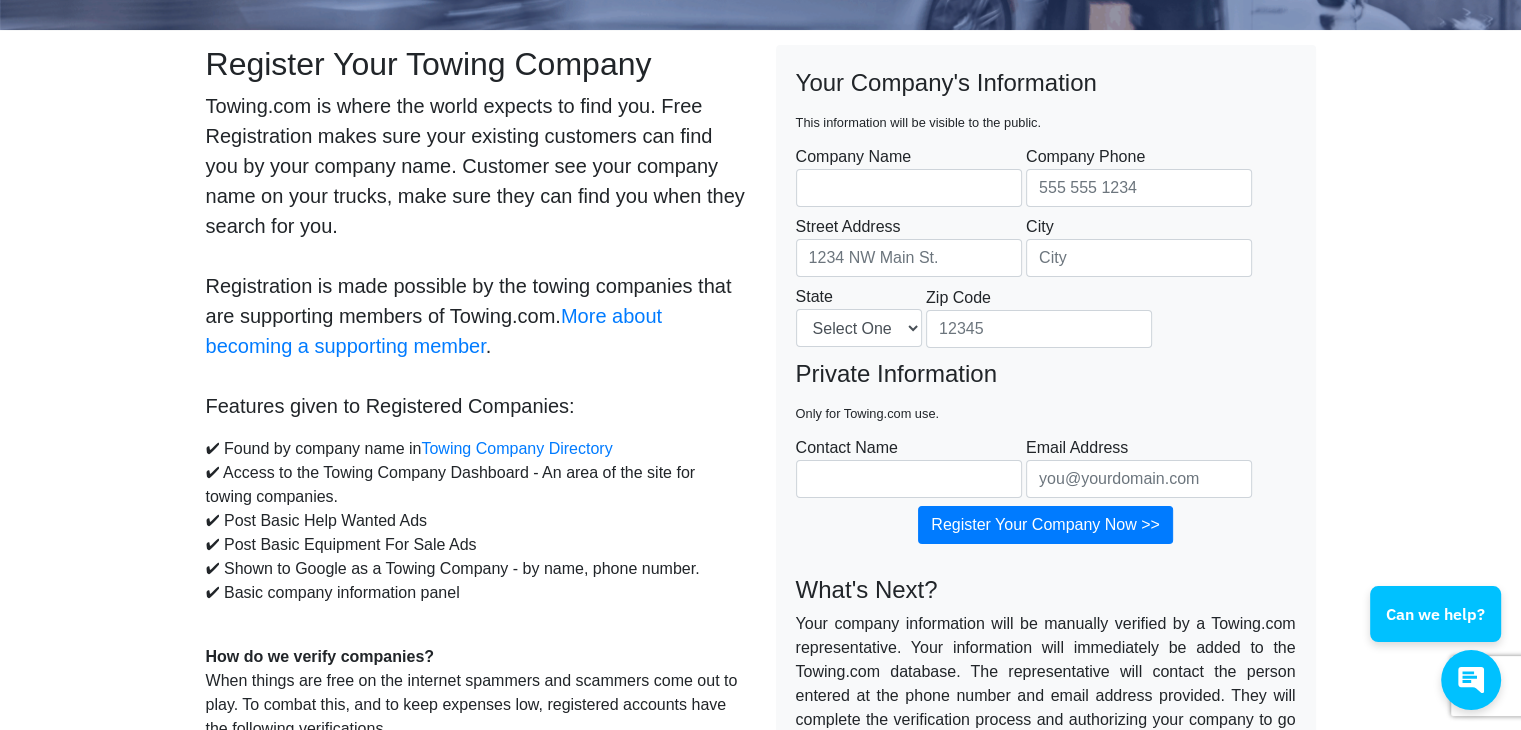 scroll, scrollTop: 100, scrollLeft: 0, axis: vertical 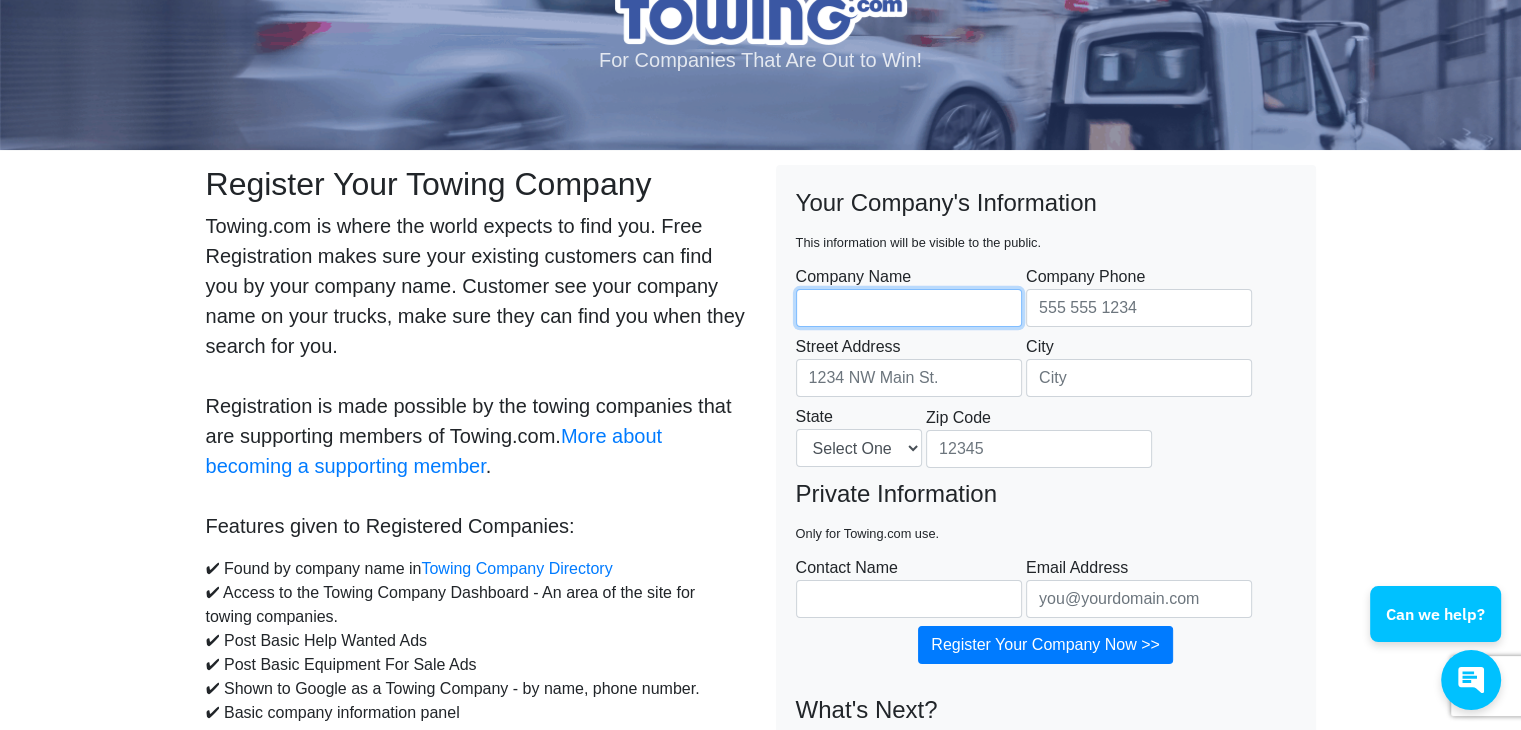 click on "Company Name" at bounding box center (909, 308) 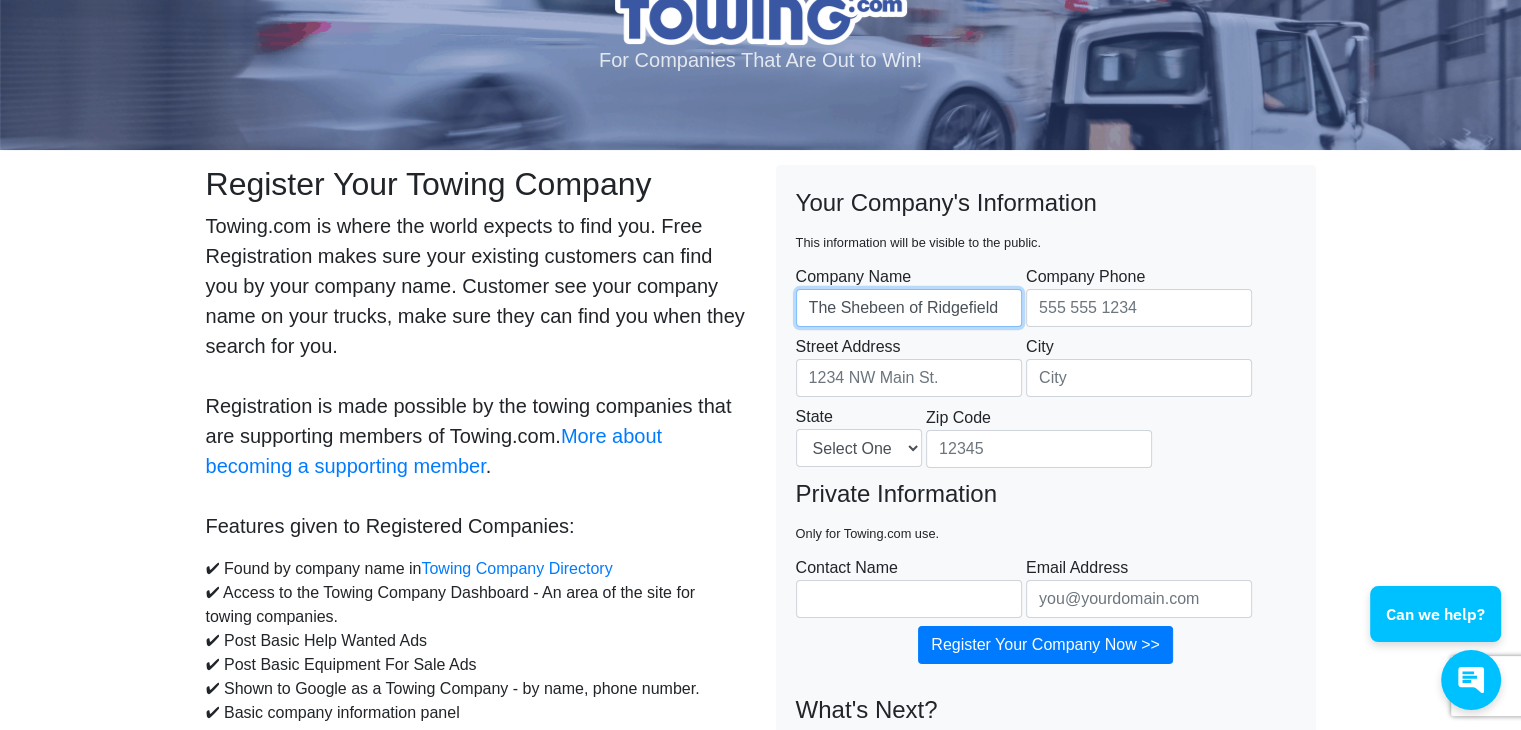 scroll, scrollTop: 0, scrollLeft: 4, axis: horizontal 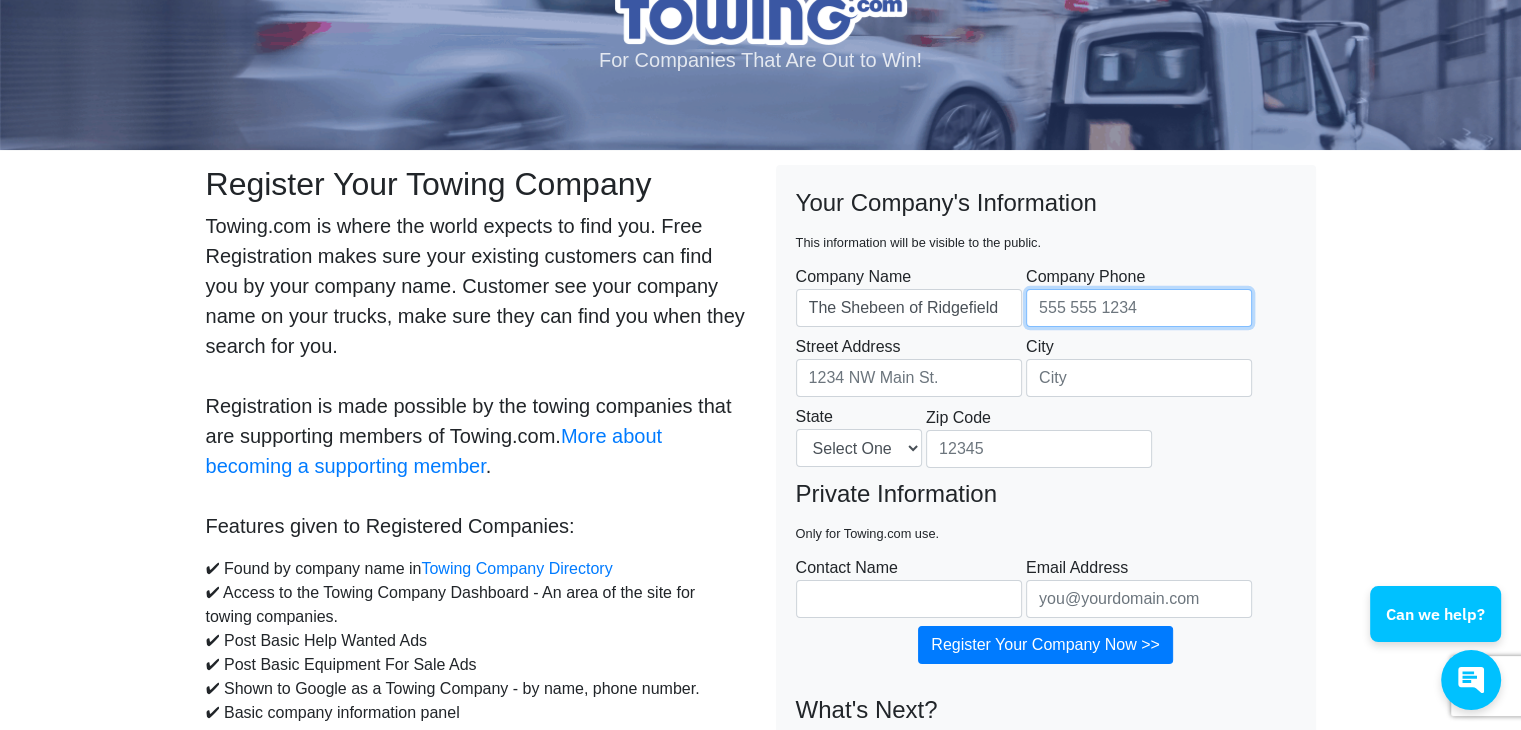 paste on "475-277-0872" 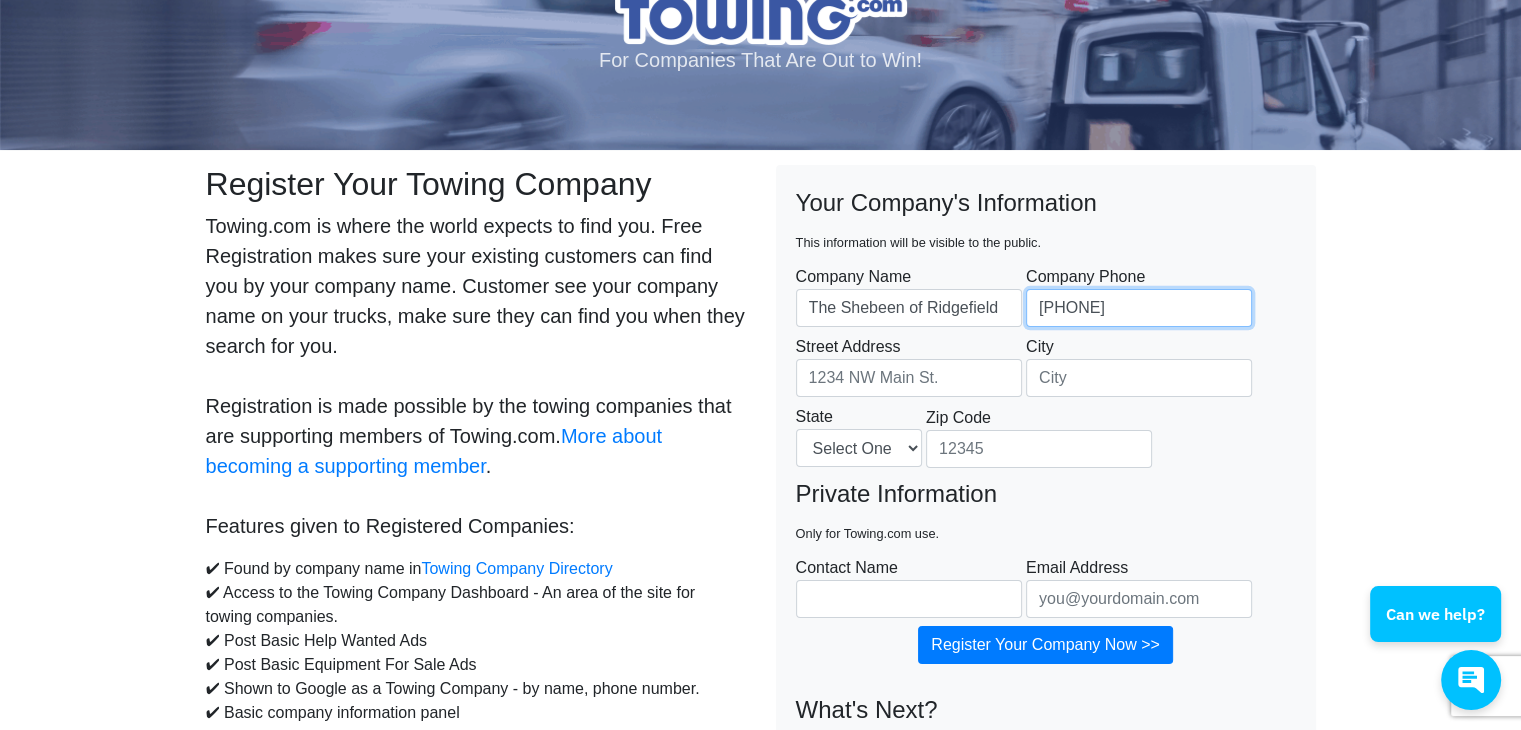 type on "475-277-0872" 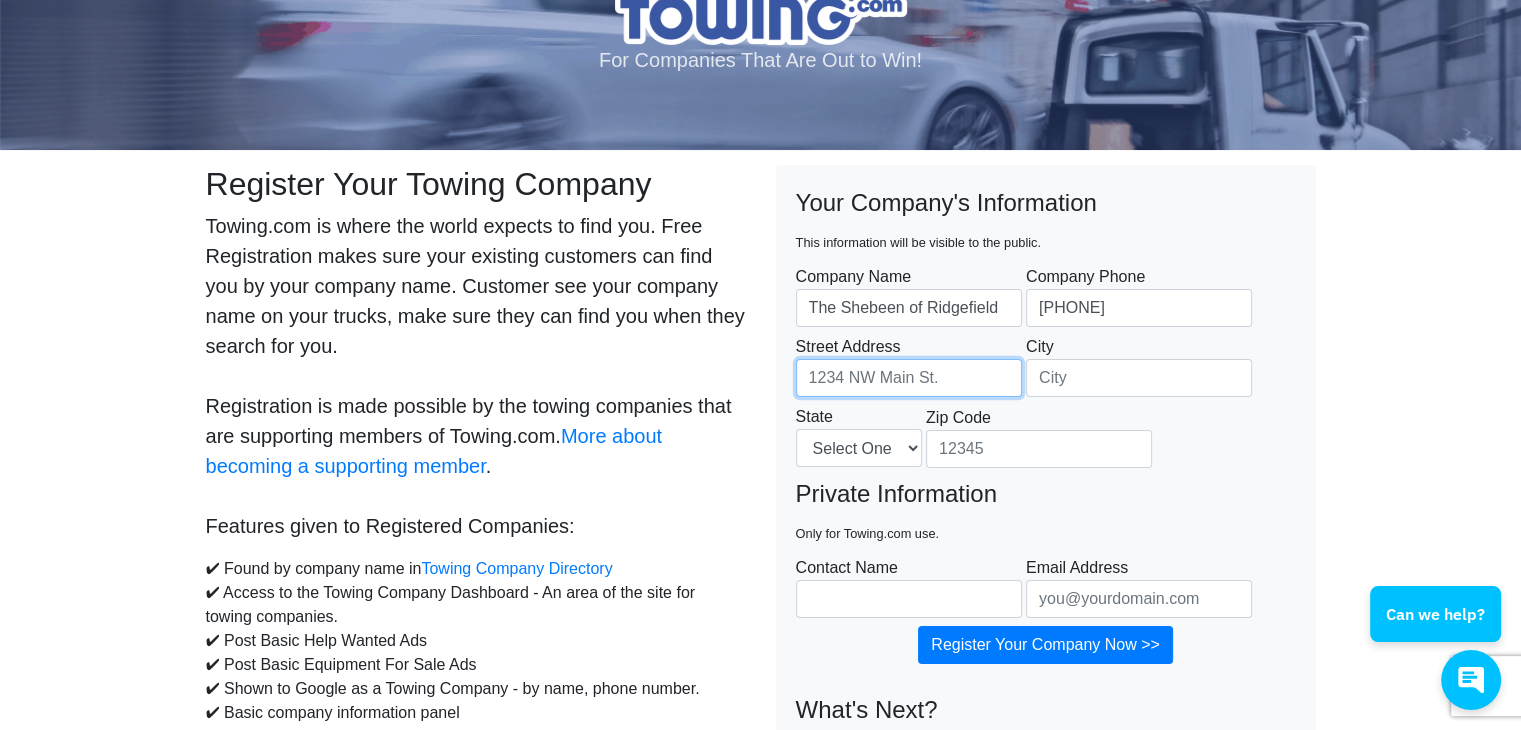 click on "Street Address" at bounding box center (909, 378) 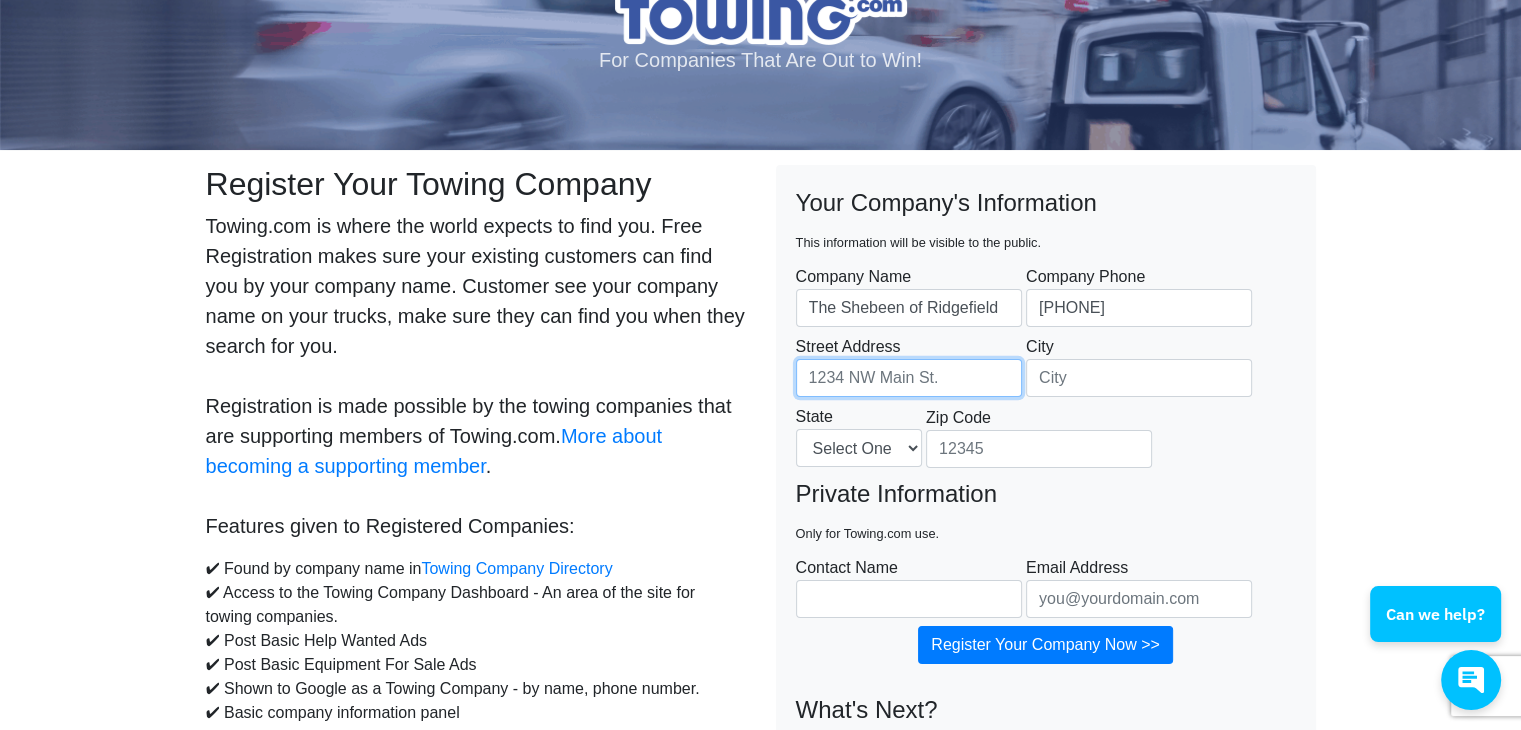 type on "[NUMBER] [STREET]" 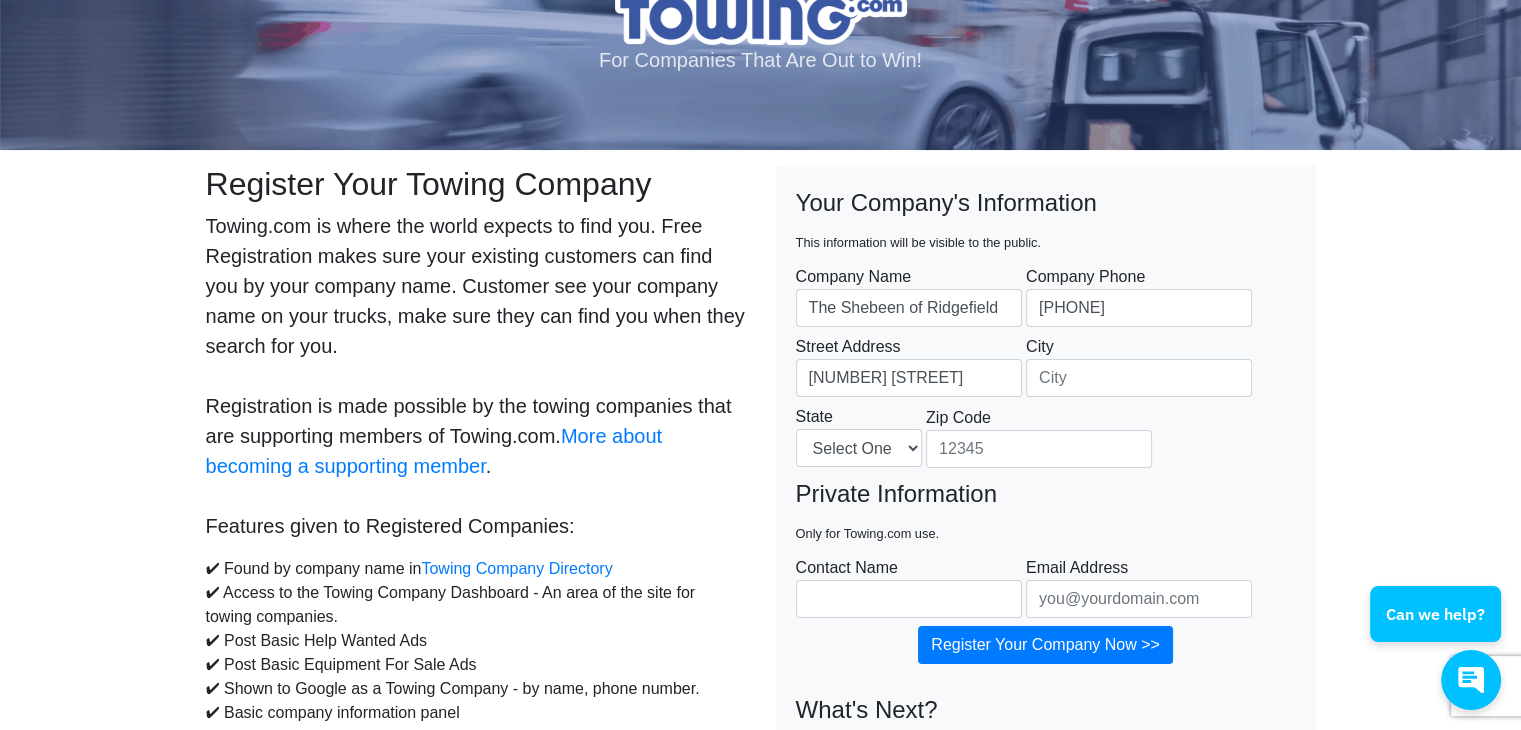 type on "[CITY]" 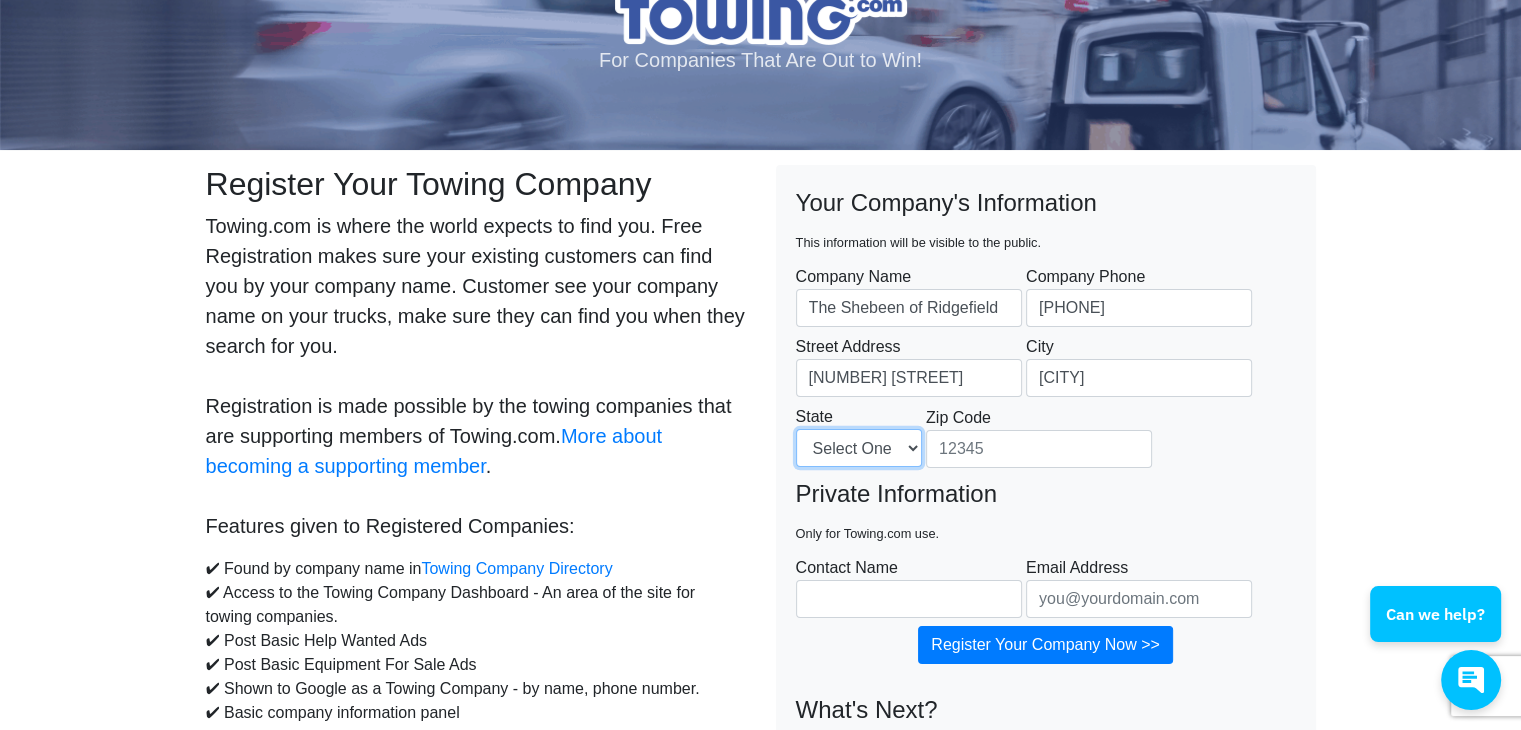 select on "[STATE]" 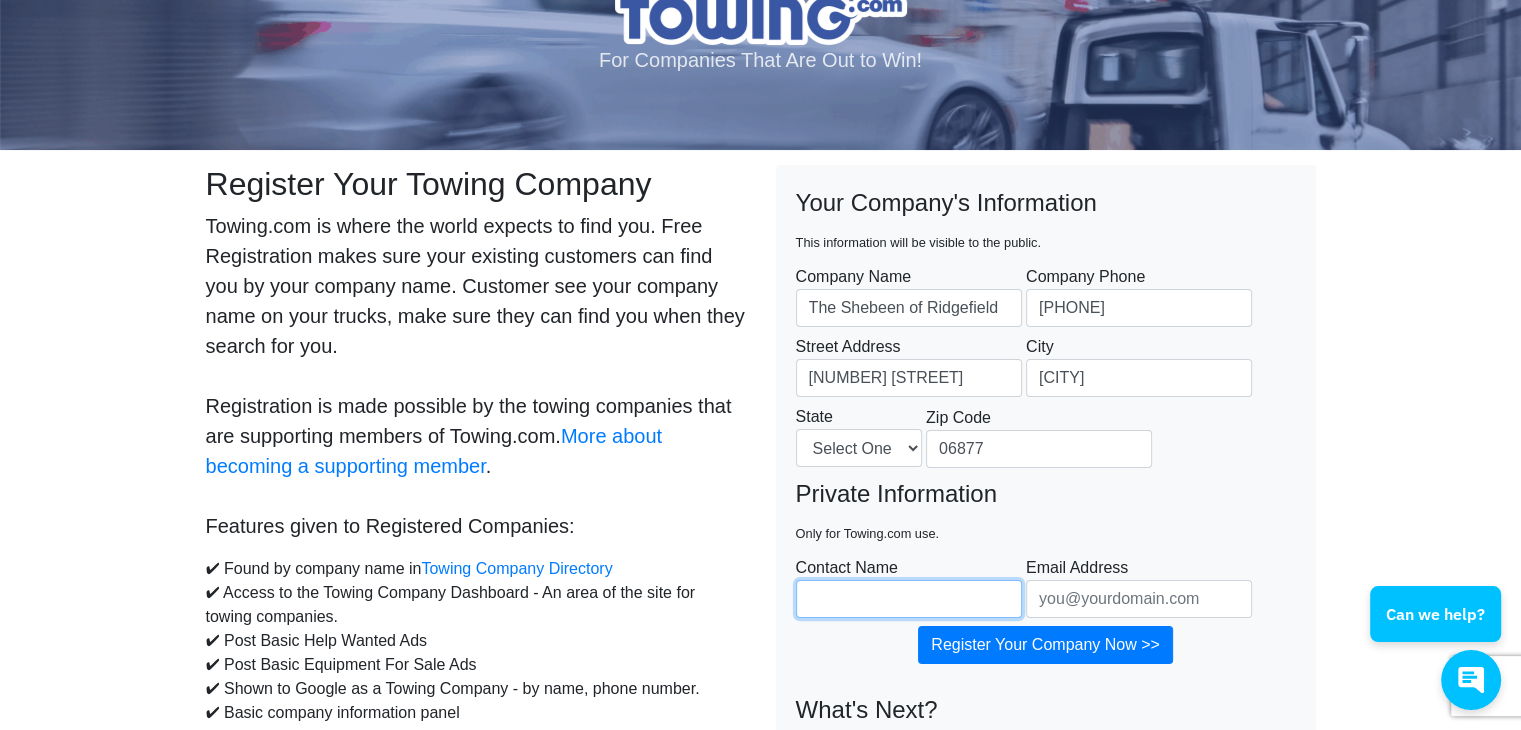 click on "Contact Name" at bounding box center (909, 599) 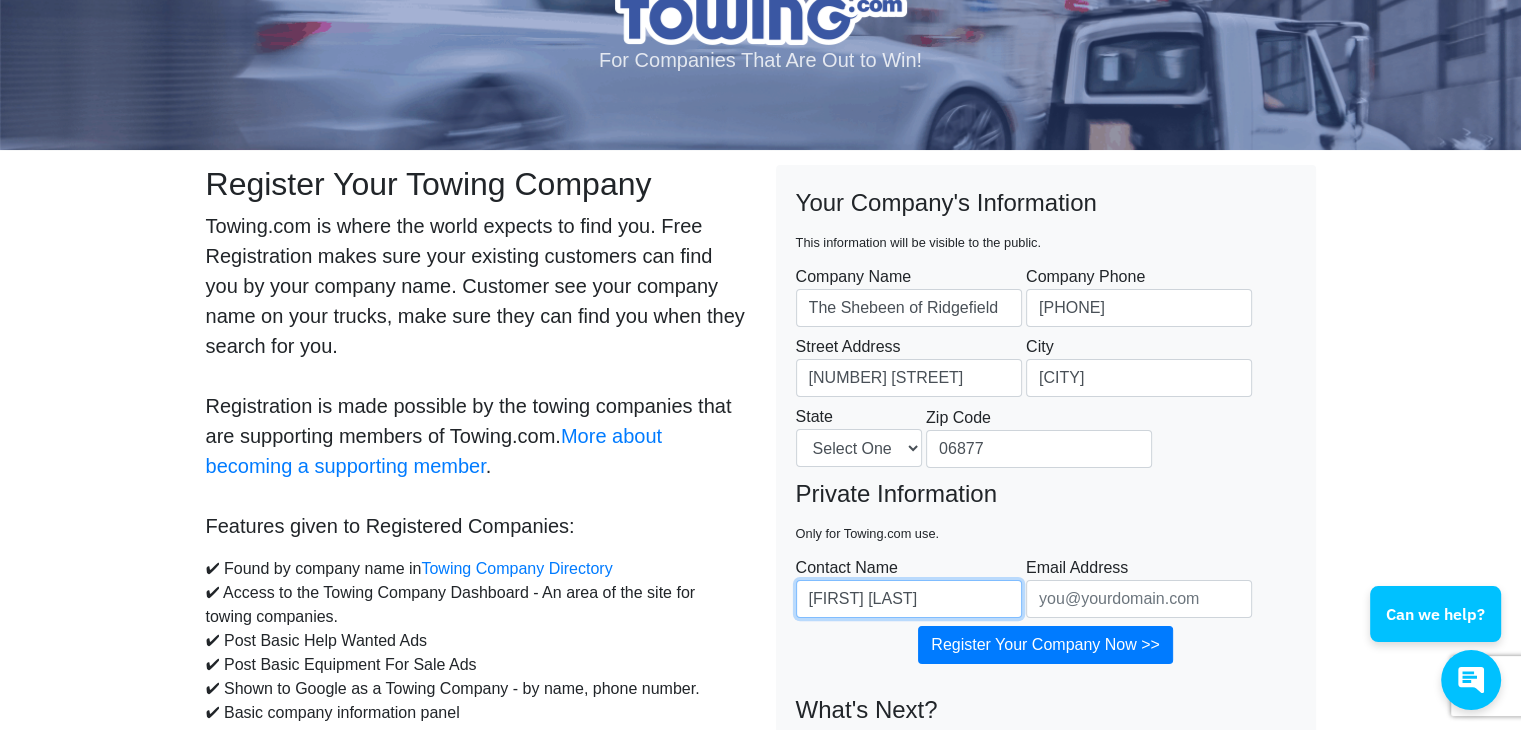 type on "Ryan Forsmo" 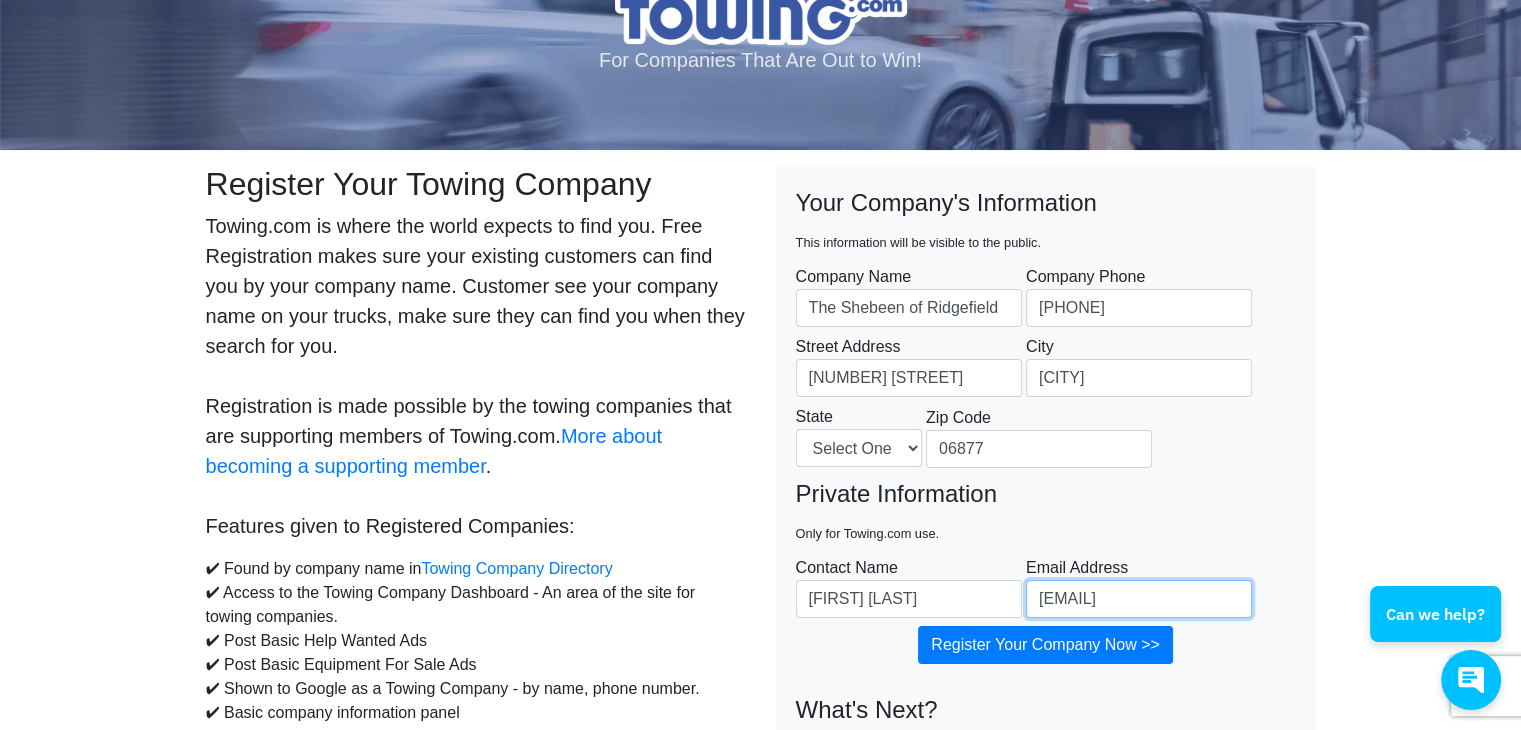 type on "ryan.forsmo@gmail" 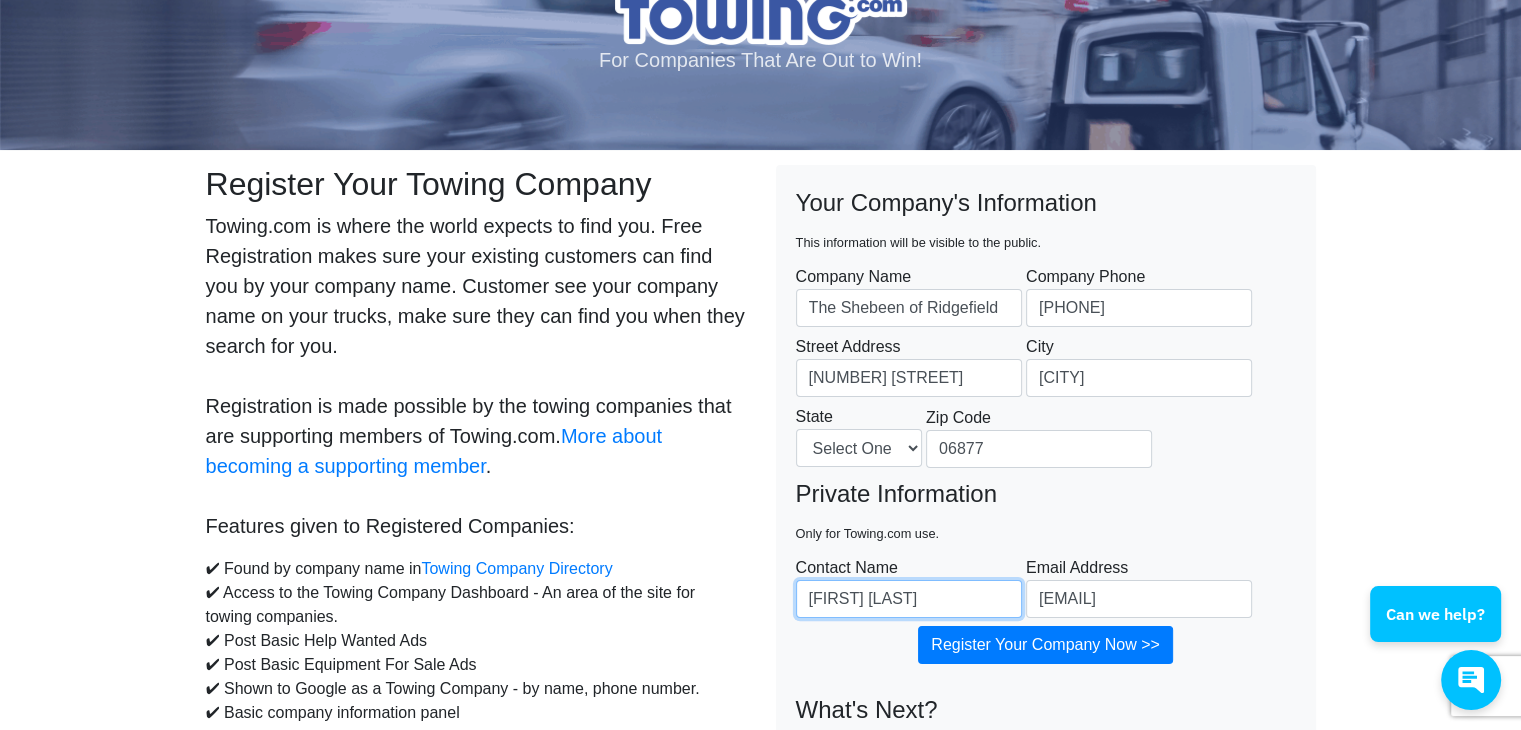 drag, startPoint x: 913, startPoint y: 593, endPoint x: 788, endPoint y: 593, distance: 125 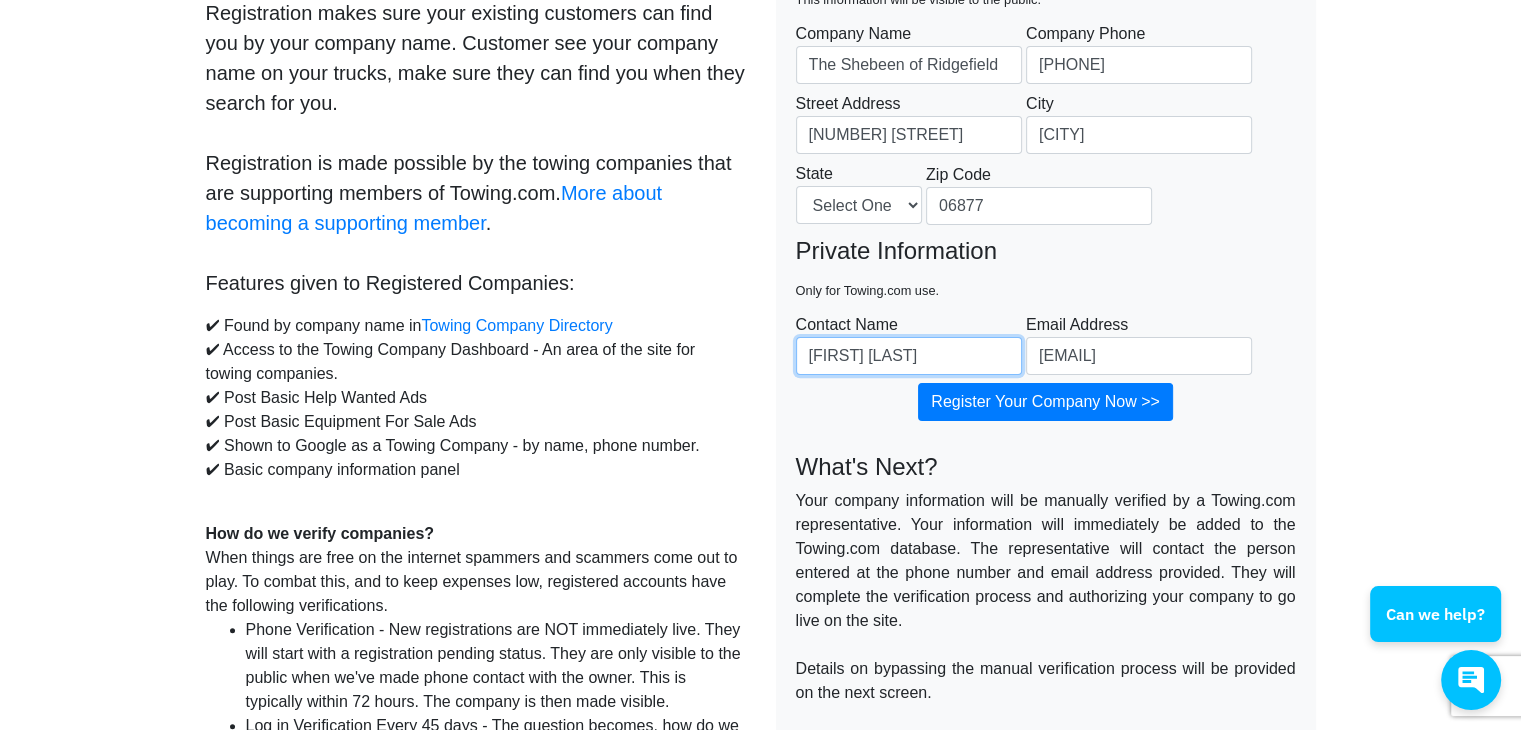 scroll, scrollTop: 300, scrollLeft: 0, axis: vertical 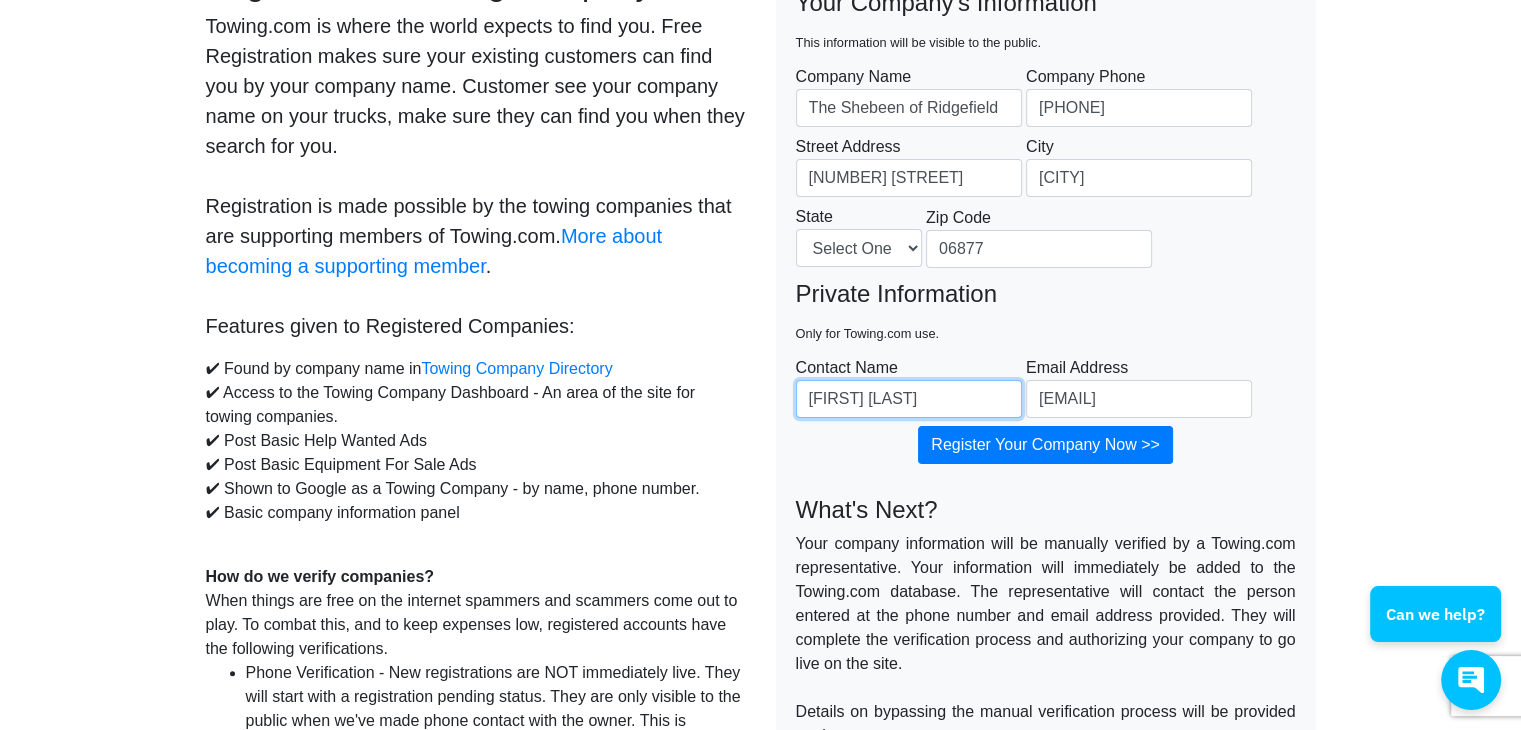 type on "[FIRST] [LAST]" 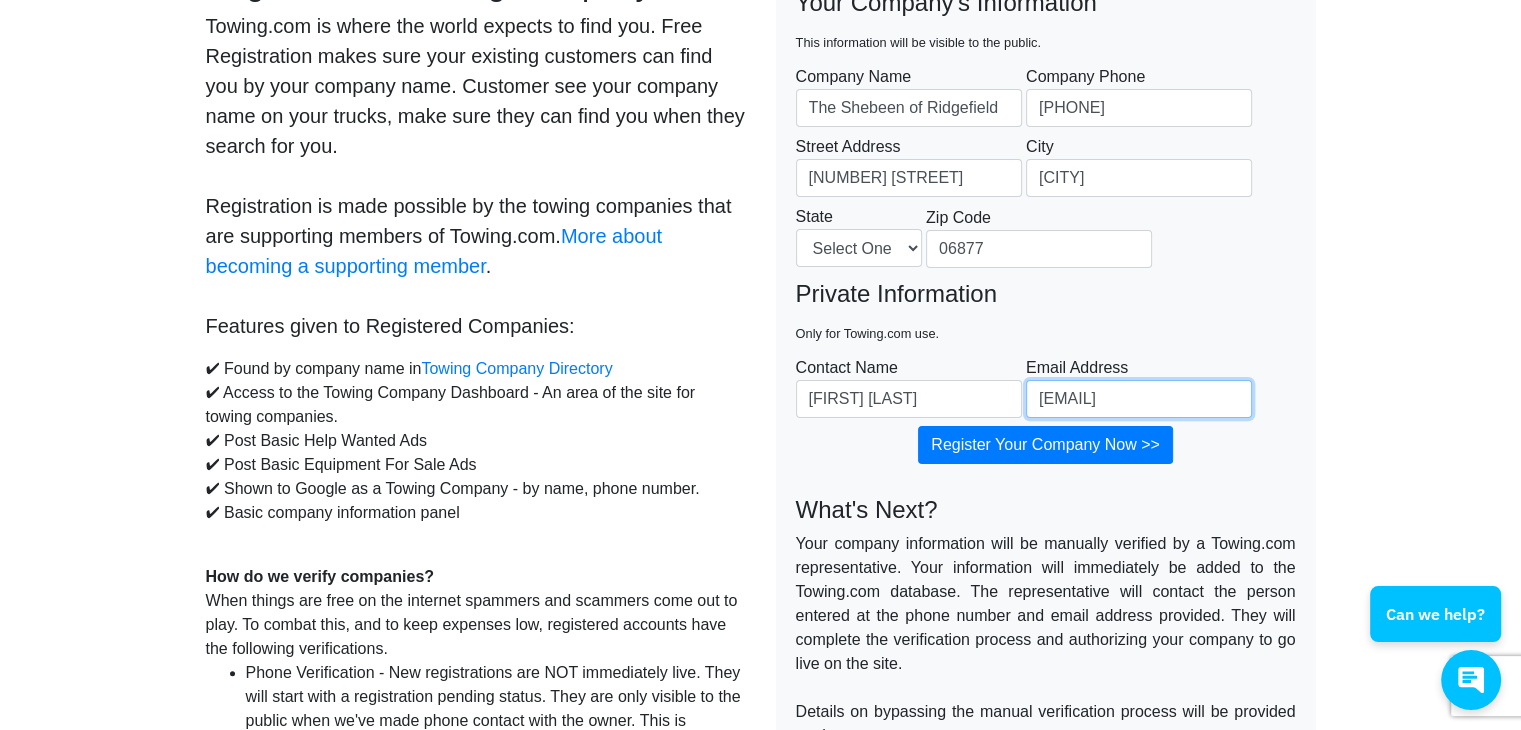 scroll, scrollTop: 0, scrollLeft: 12, axis: horizontal 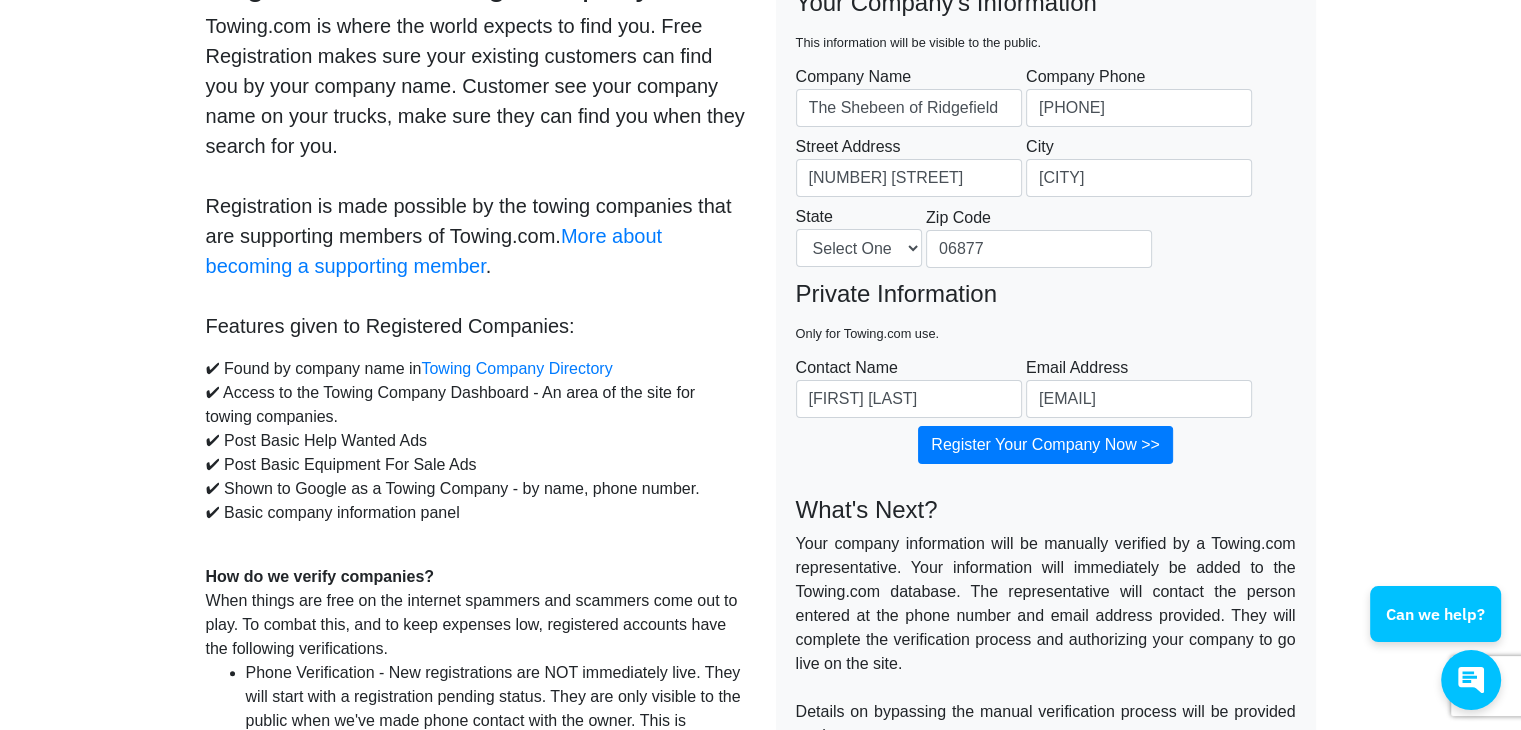 click on "For Companies That Are Out to Win!
Register Your Towing Company
Towing.com is where the world expects to find you.
Free Registration makes sure your existing customers can find you by your company name.
Customer see your company name on your trucks, make sure they can find you when they search for you.
Registration is made possible by the towing companies that are supporting members of Towing.com.
More about becoming a supporting member .
Features given to Registered Companies:
✔ Found by company name in  Towing Company Directory
✔ Access to the Towing Company Dashboard - An area of the site for towing companies.
✔ Post Basic Help Wanted Ads" at bounding box center [760, 592] 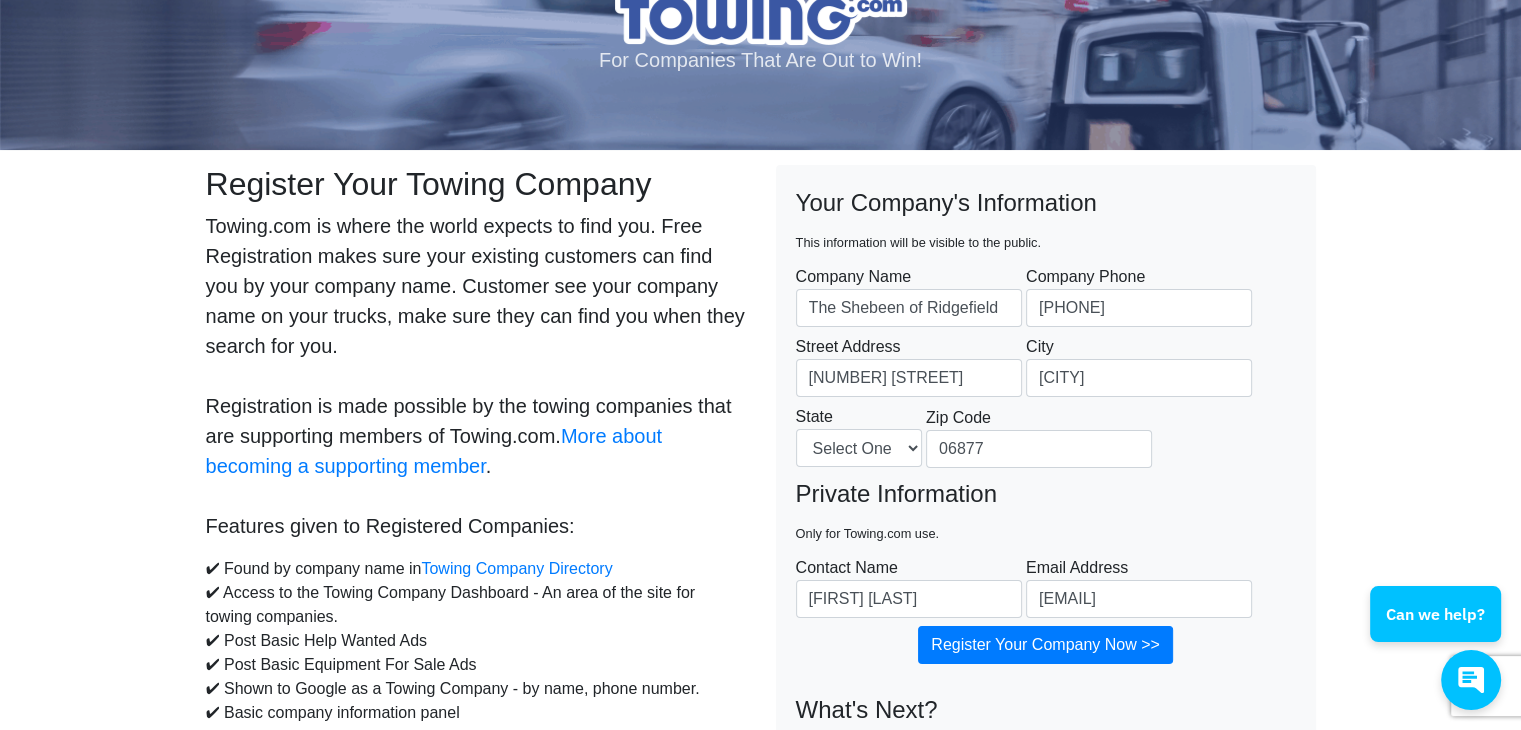 scroll, scrollTop: 200, scrollLeft: 0, axis: vertical 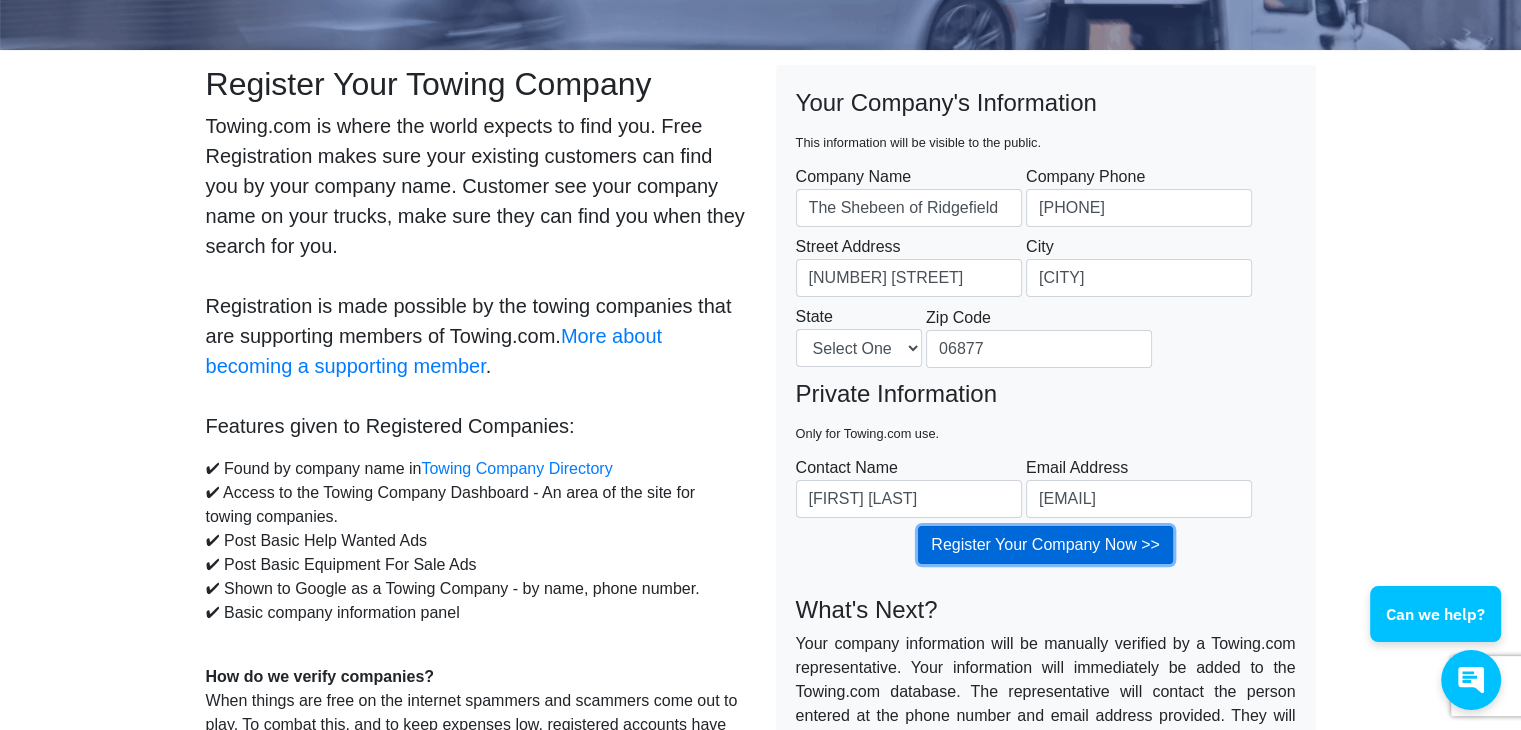 click on "Register Your Company Now >>" at bounding box center [1045, 545] 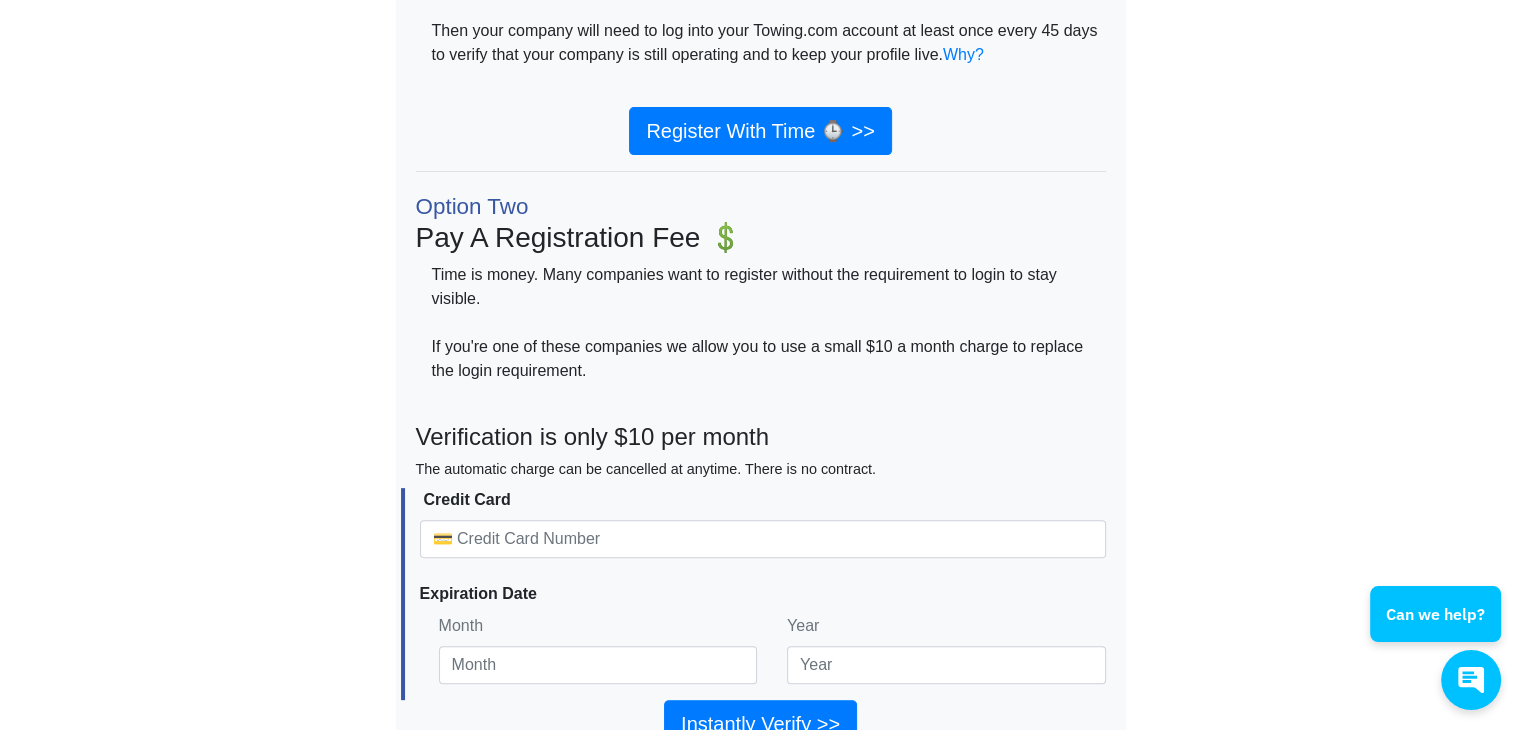 scroll, scrollTop: 67, scrollLeft: 0, axis: vertical 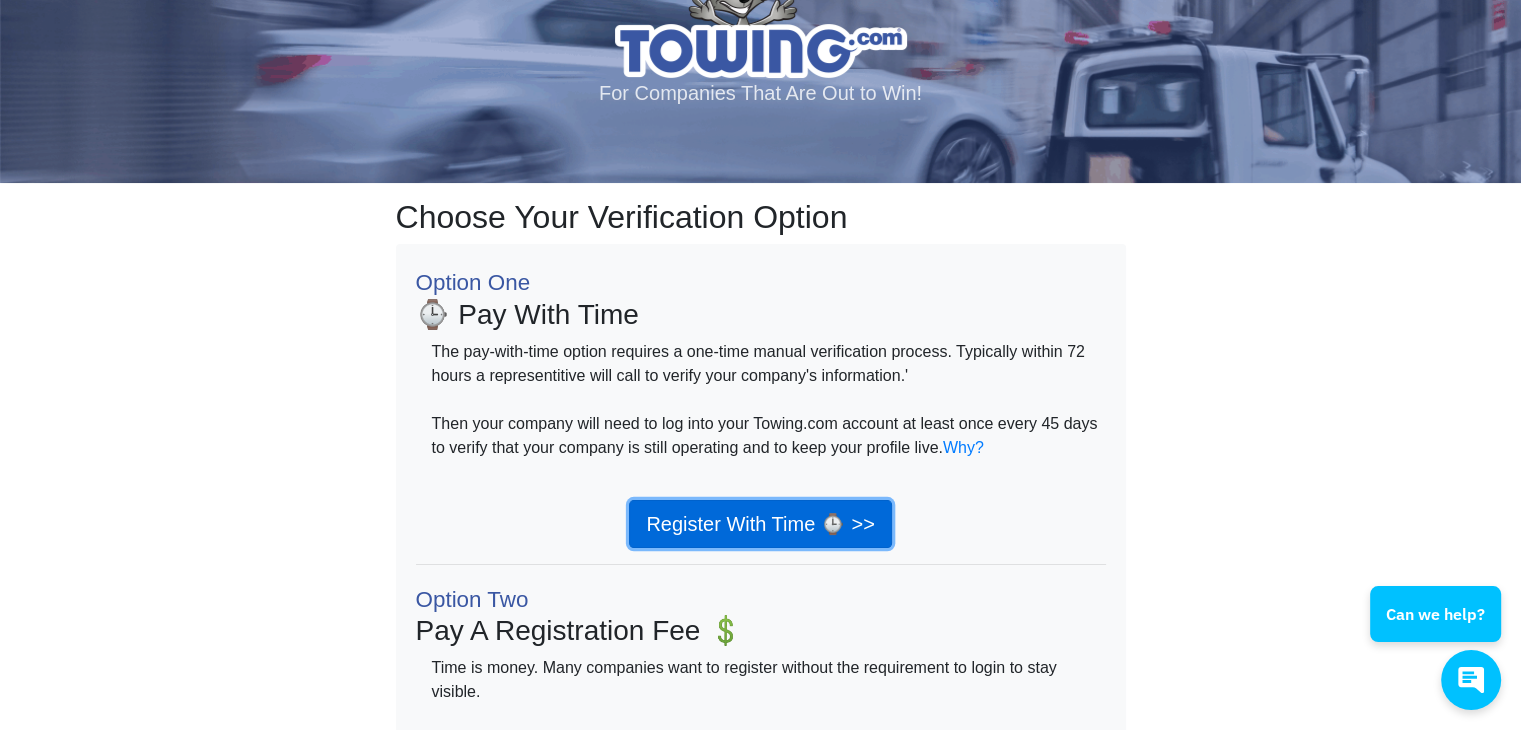 click on "Register With Time ⌚ >>" at bounding box center (760, 524) 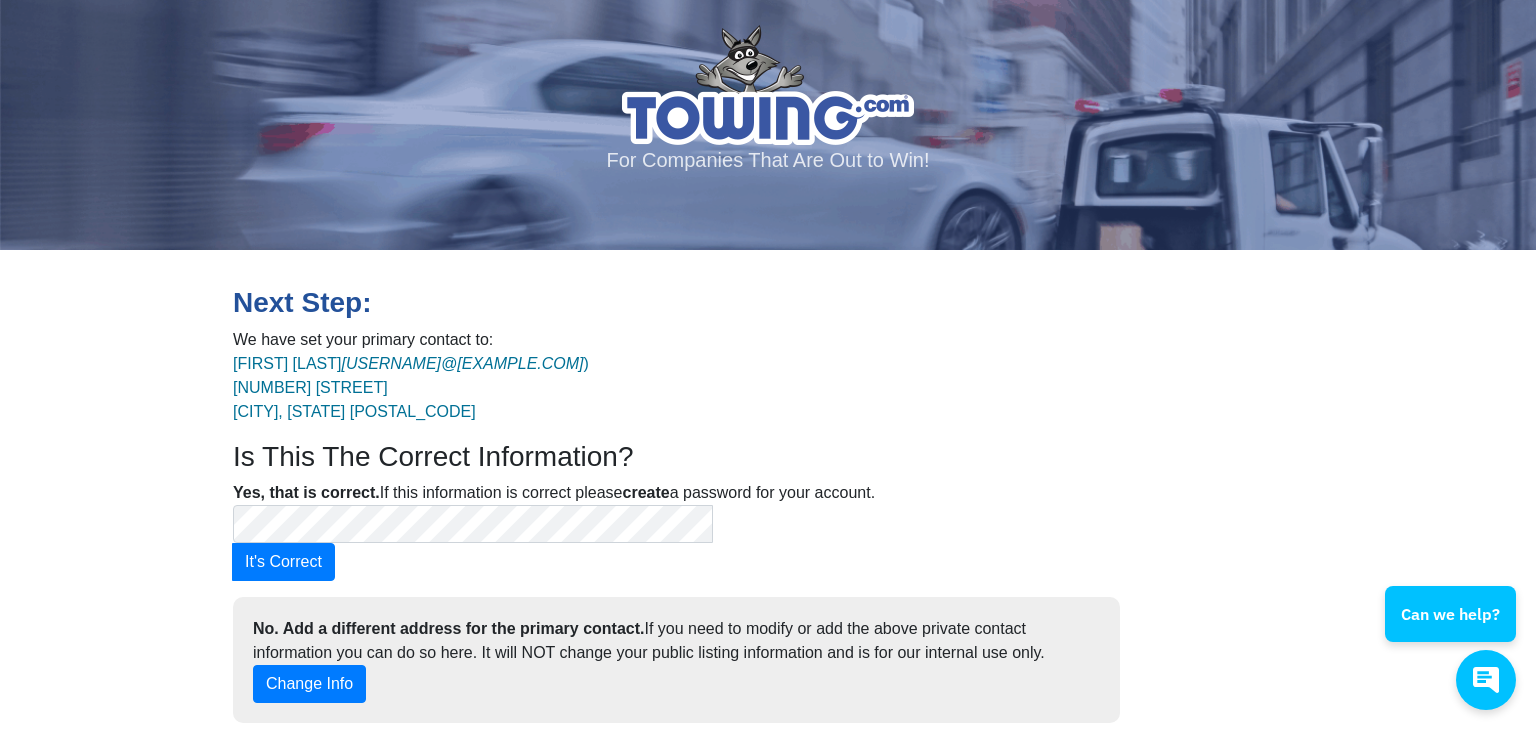 scroll, scrollTop: 0, scrollLeft: 0, axis: both 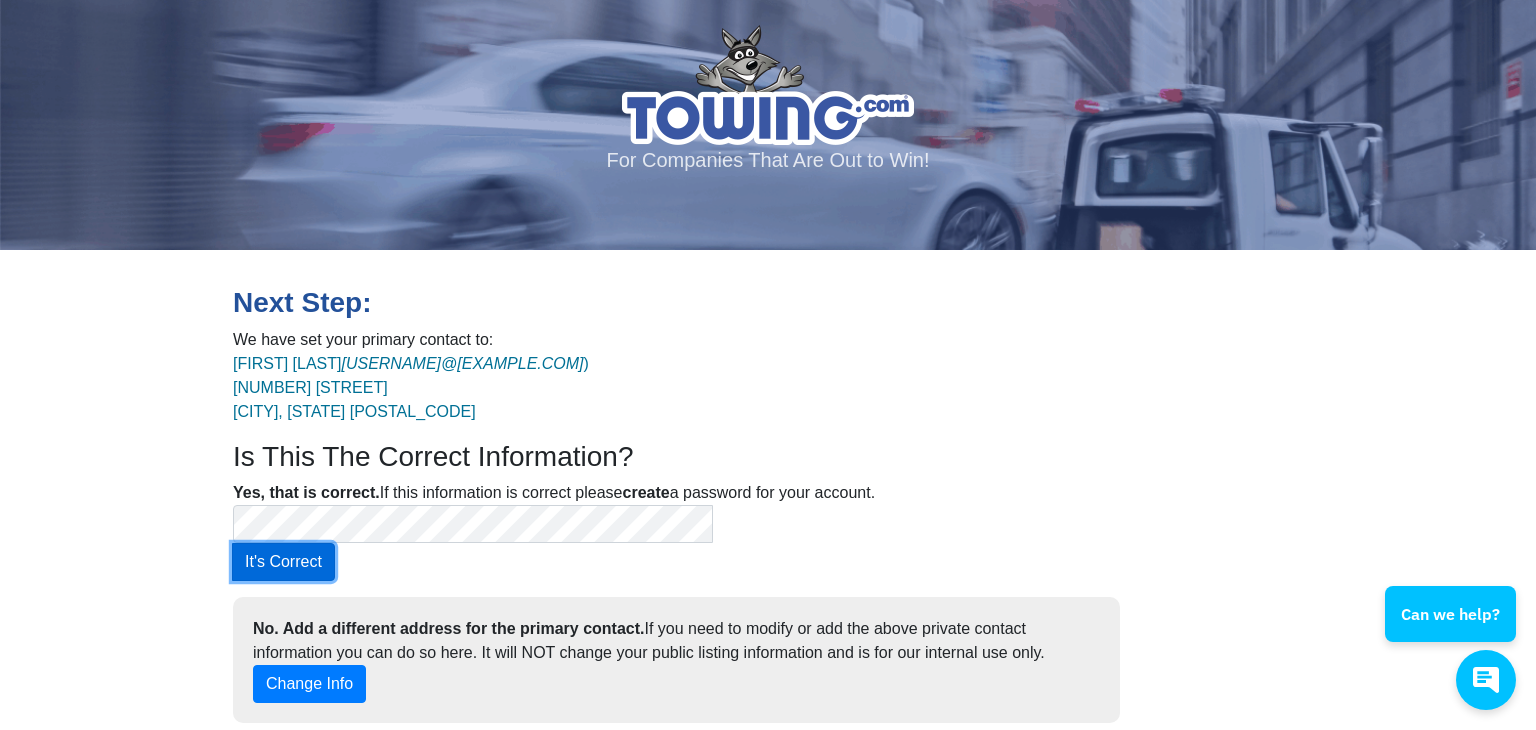 click on "It's Correct" at bounding box center [283, 562] 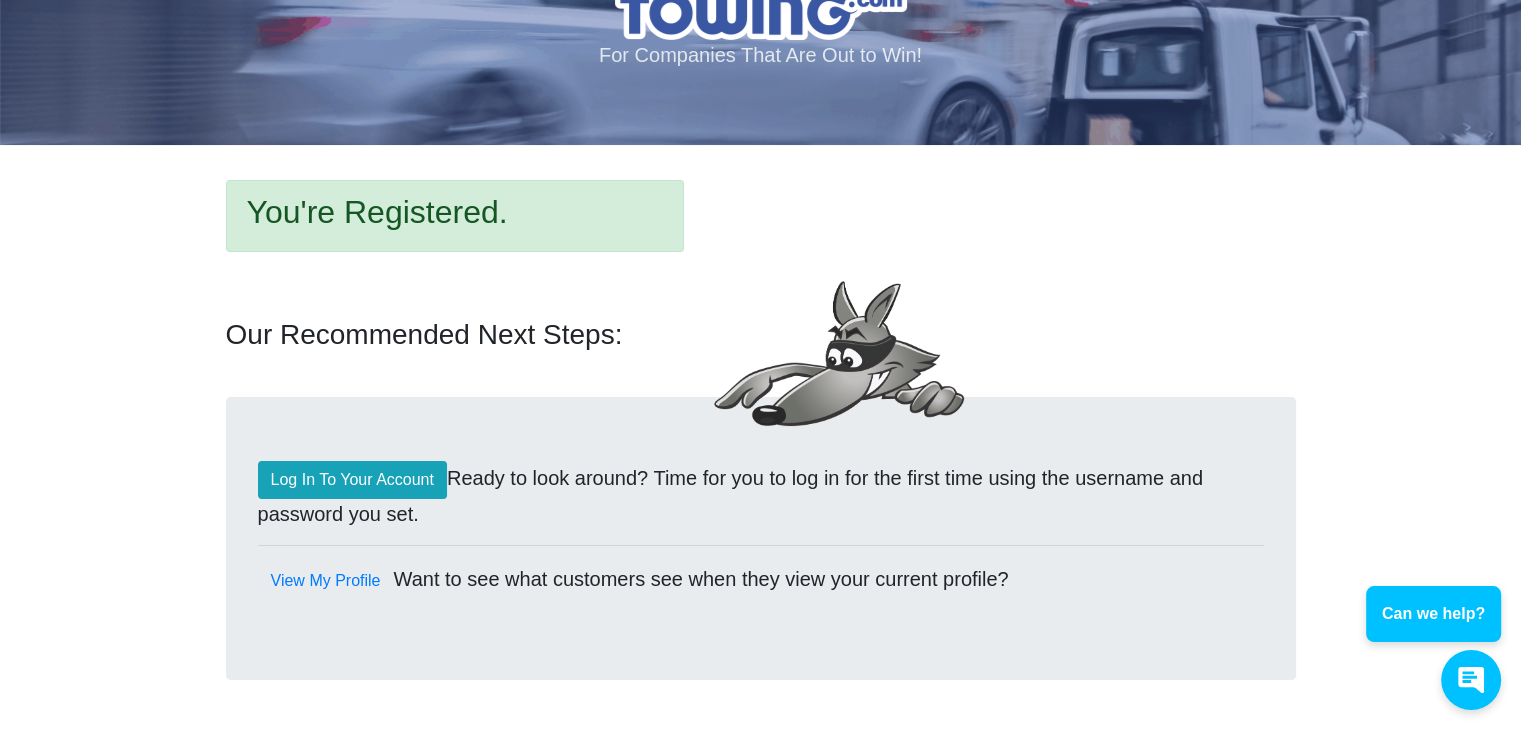 scroll, scrollTop: 106, scrollLeft: 0, axis: vertical 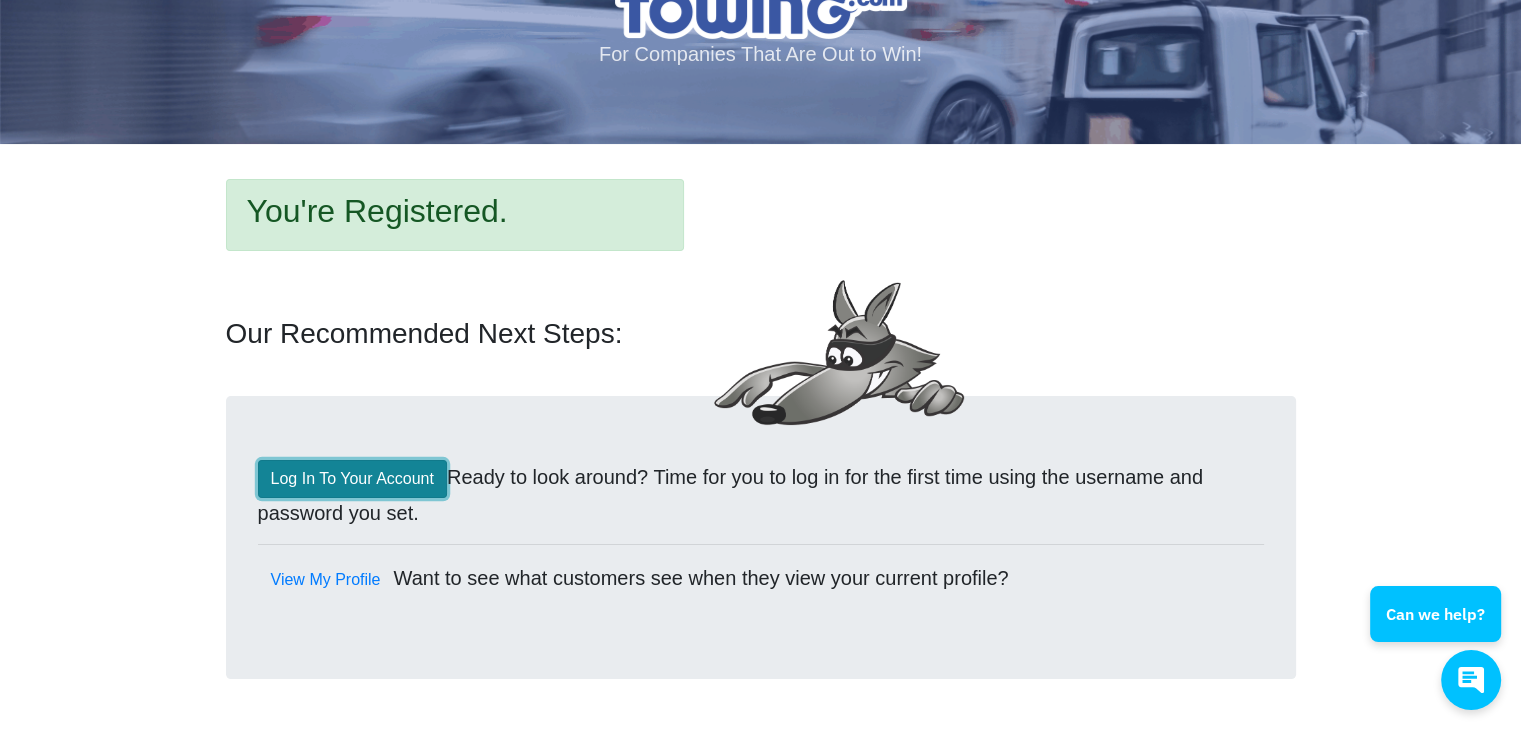 click on "Log In To Your Account" at bounding box center [352, 479] 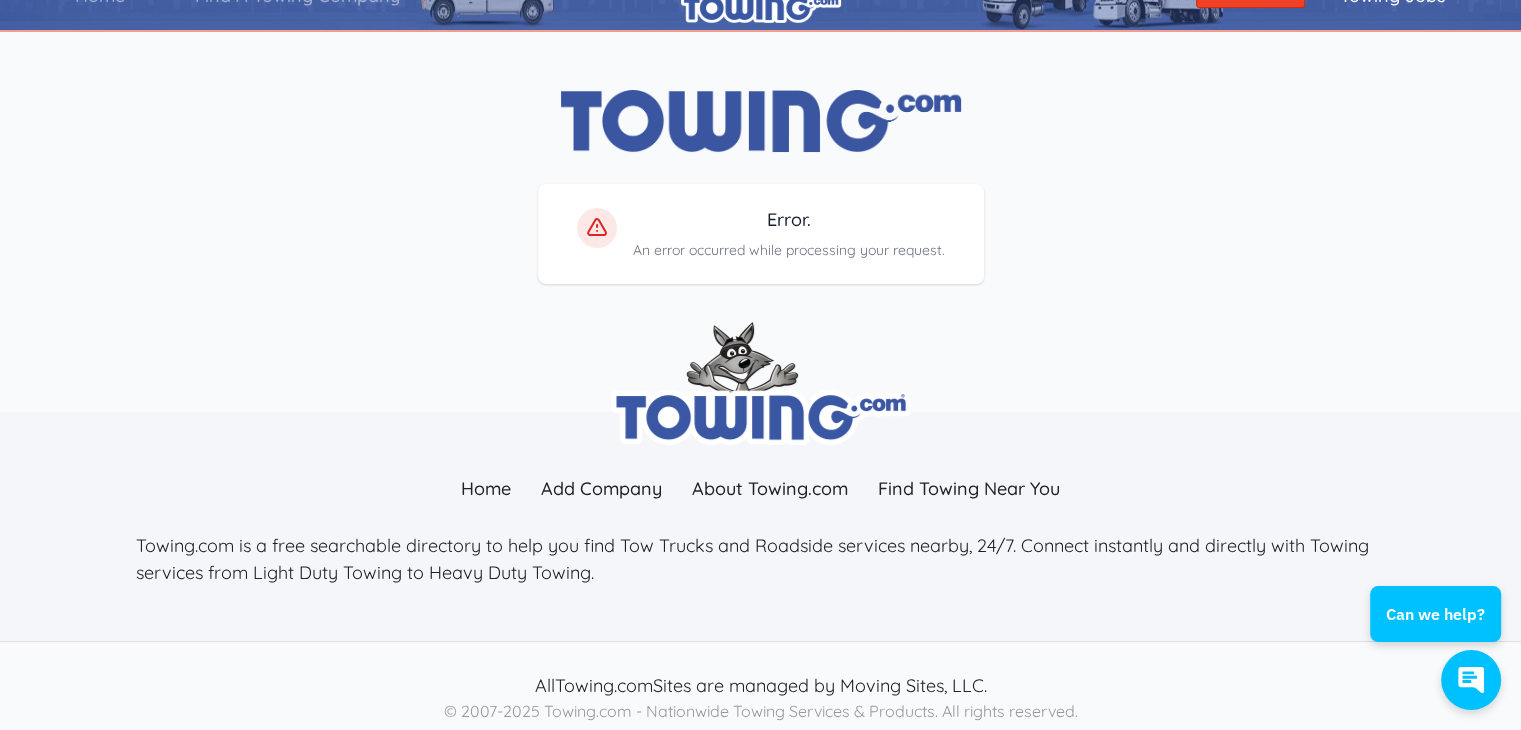 scroll, scrollTop: 70, scrollLeft: 0, axis: vertical 